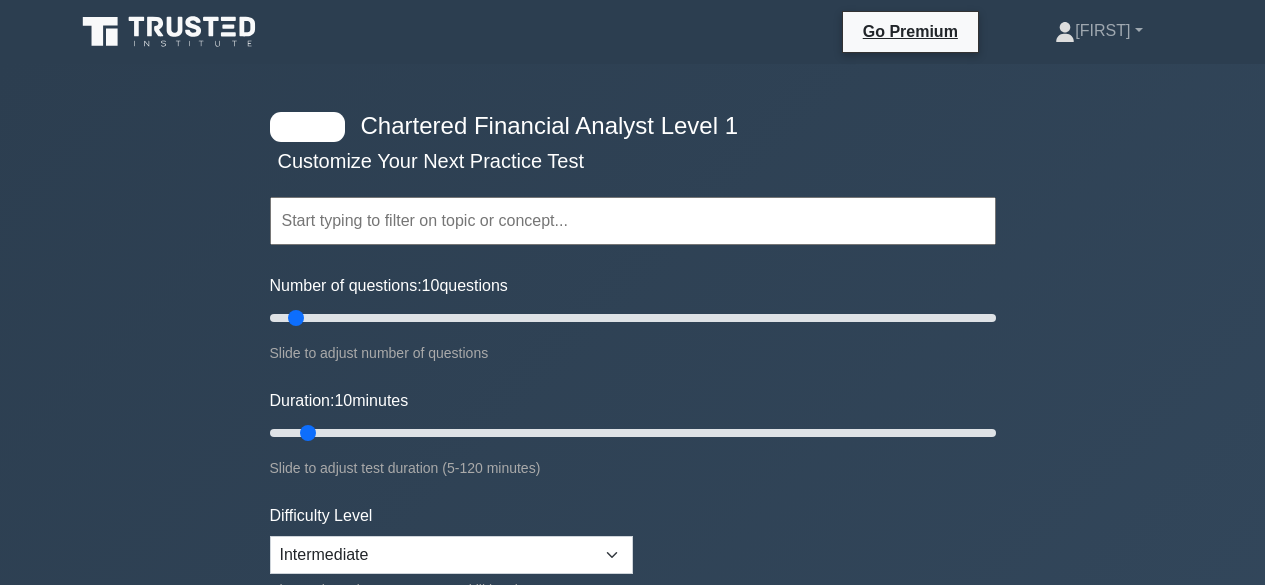 scroll, scrollTop: 0, scrollLeft: 0, axis: both 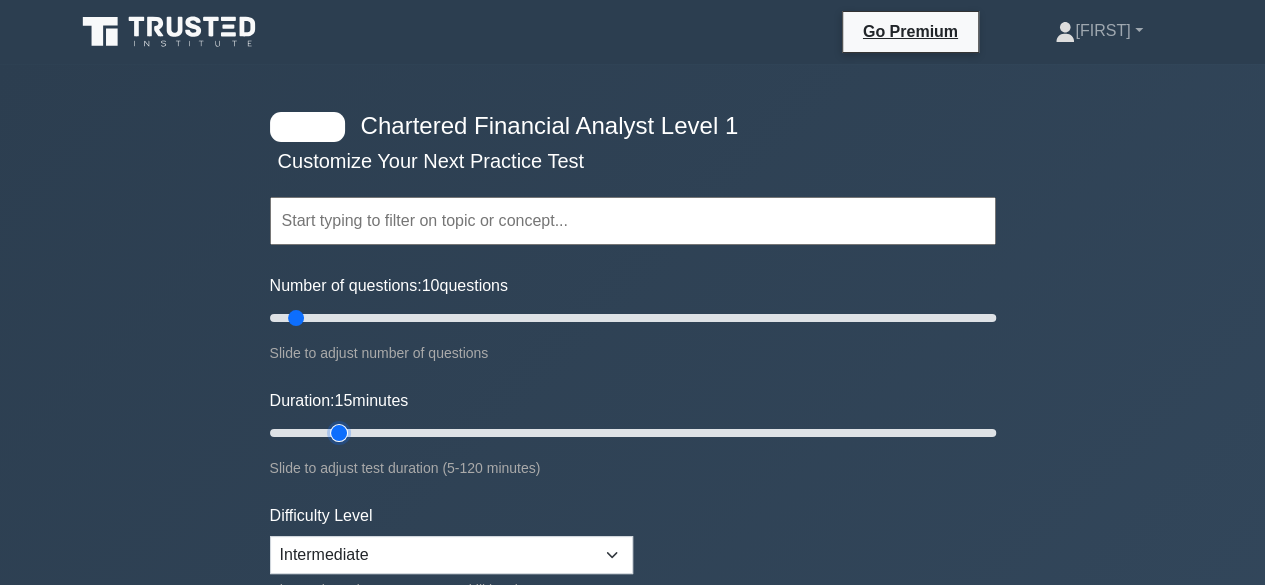 type on "15" 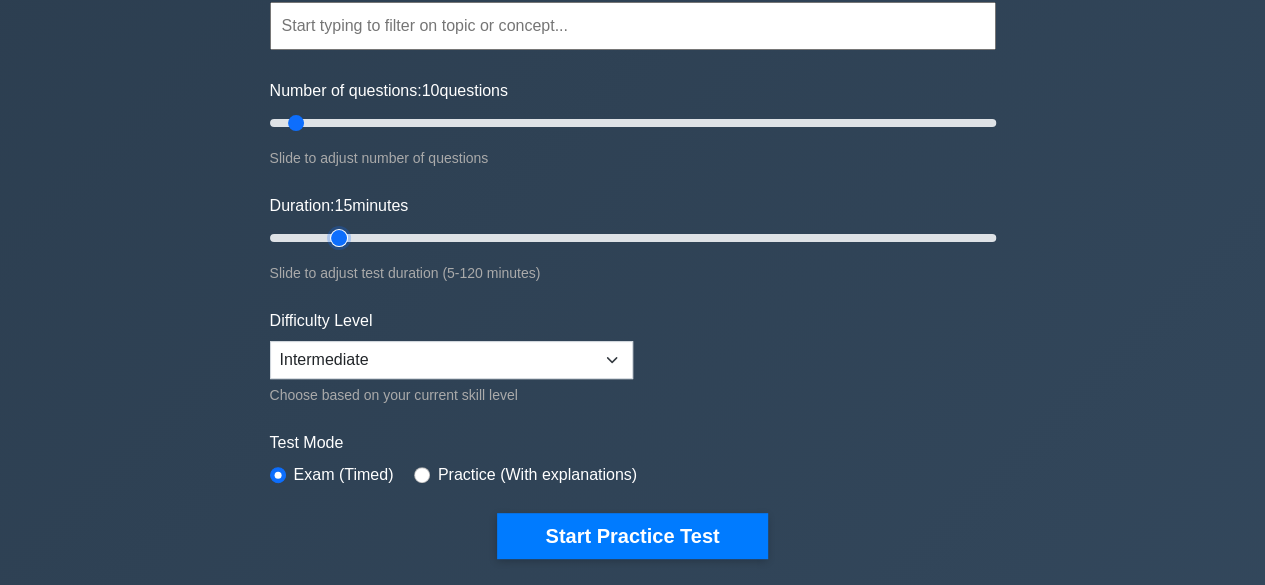 scroll, scrollTop: 291, scrollLeft: 0, axis: vertical 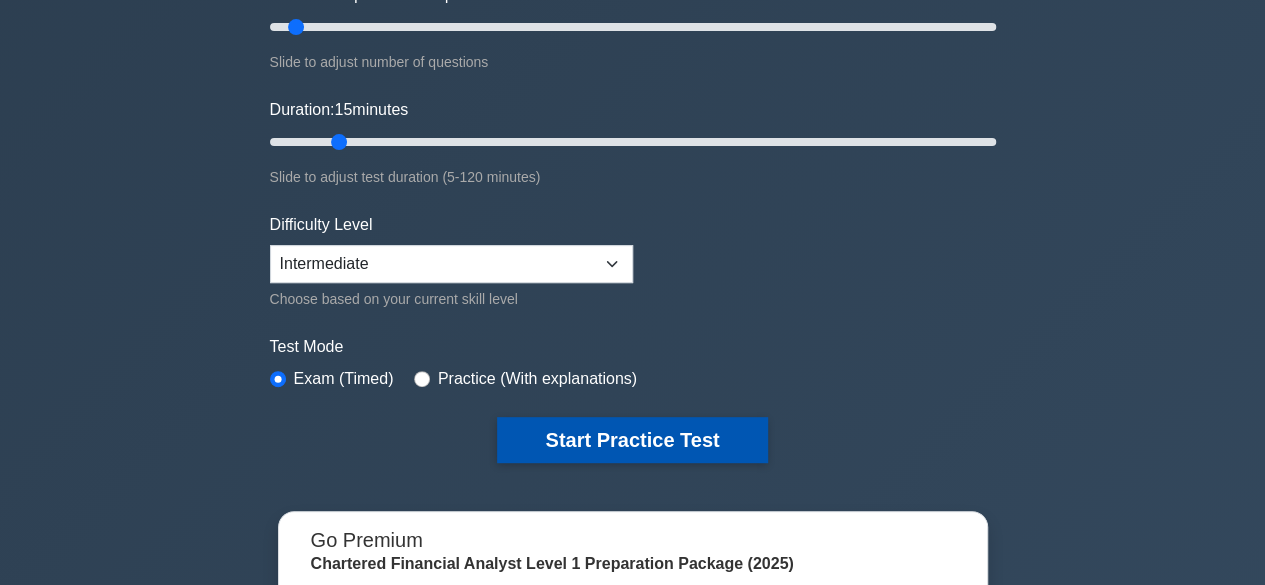 click on "Start Practice Test" at bounding box center [632, 440] 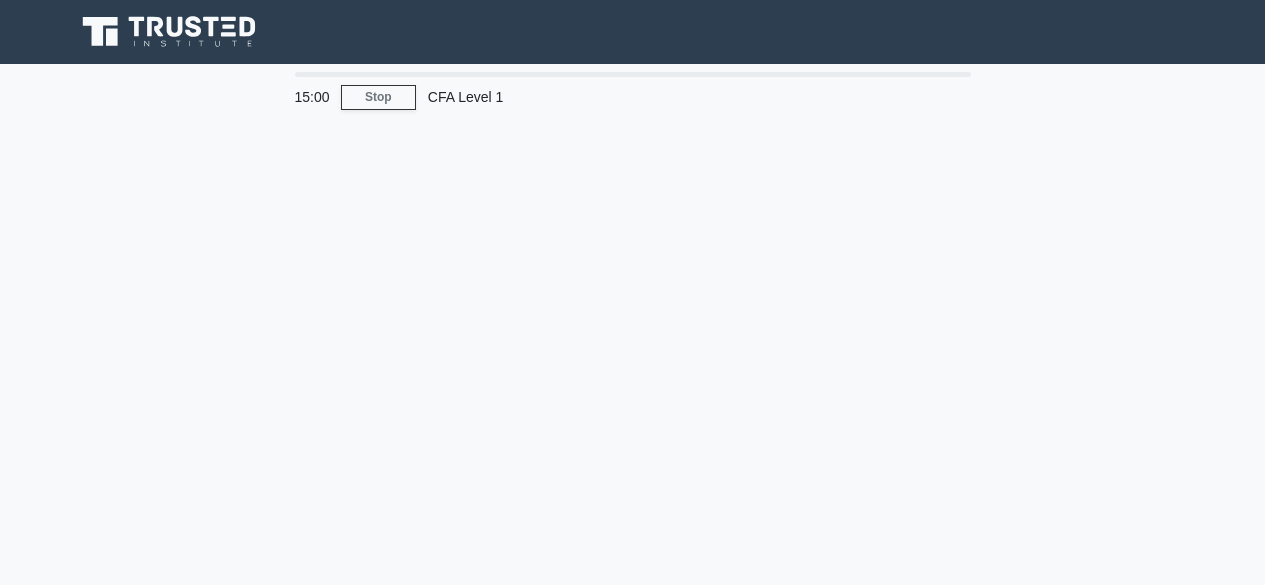 scroll, scrollTop: 0, scrollLeft: 0, axis: both 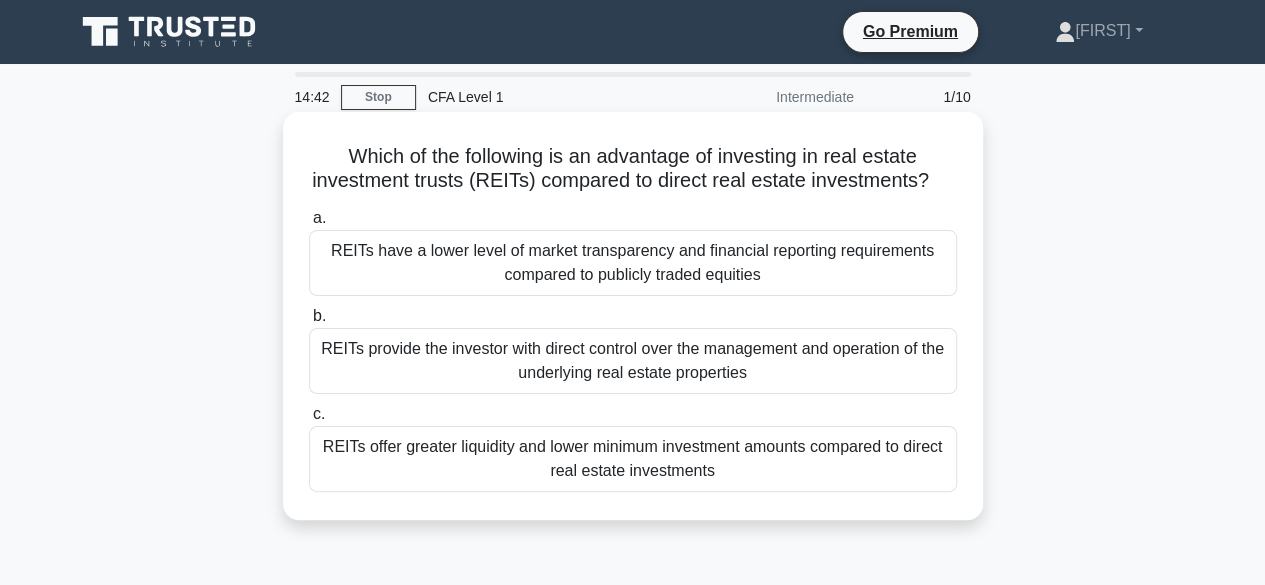 click on "REITs provide the investor with direct control over the management and operation of the underlying real estate properties" at bounding box center (633, 361) 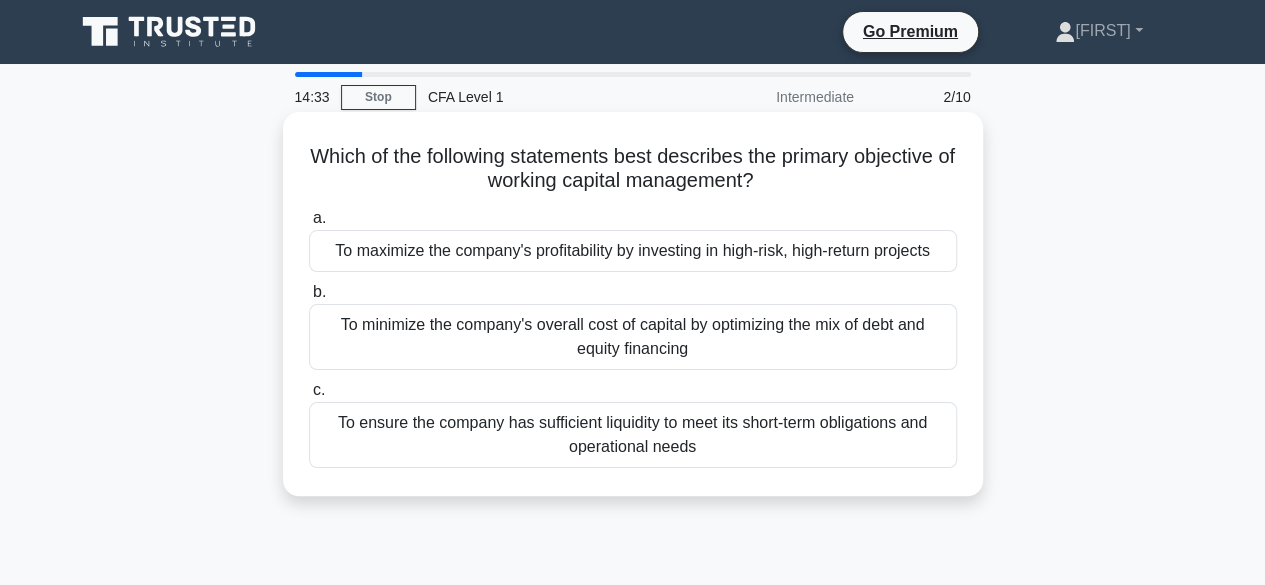 click on "To ensure the company has sufficient liquidity to meet its short-term obligations and operational needs" at bounding box center [633, 435] 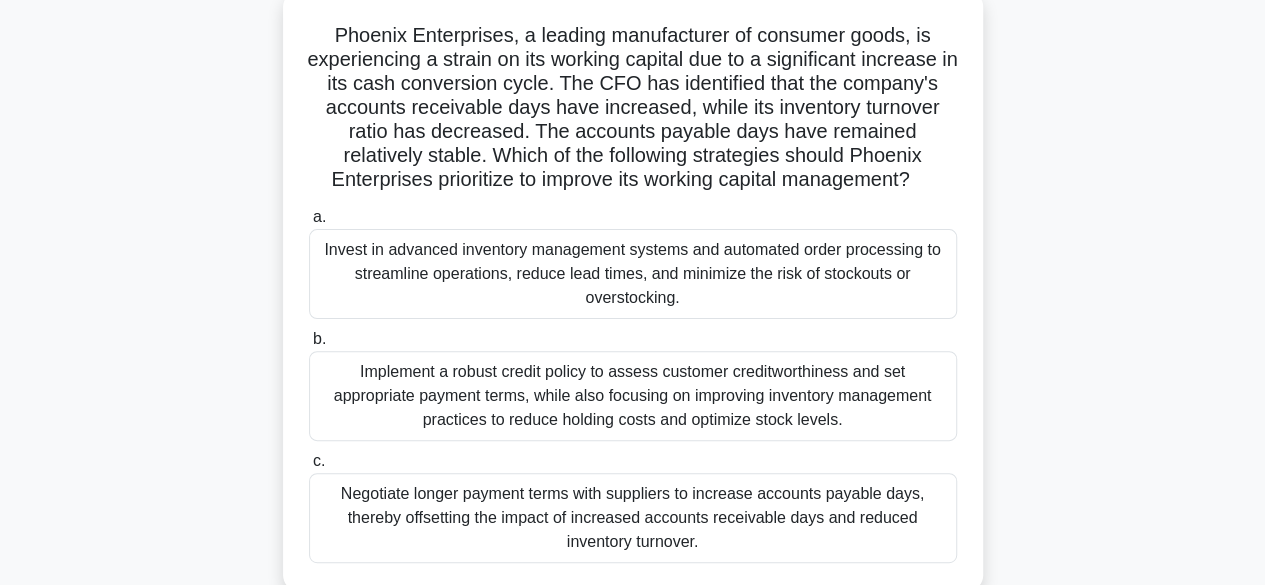 scroll, scrollTop: 124, scrollLeft: 0, axis: vertical 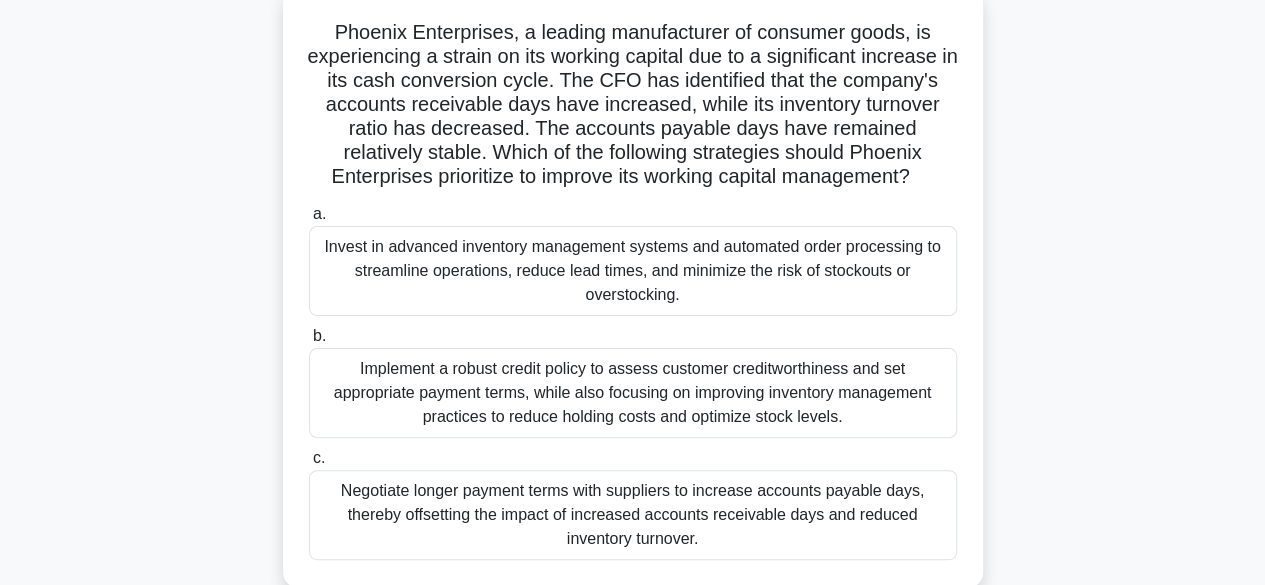 click on "Implement a robust credit policy to assess customer creditworthiness and set appropriate payment terms, while also focusing on improving inventory management practices to reduce holding costs and optimize stock levels." at bounding box center (633, 393) 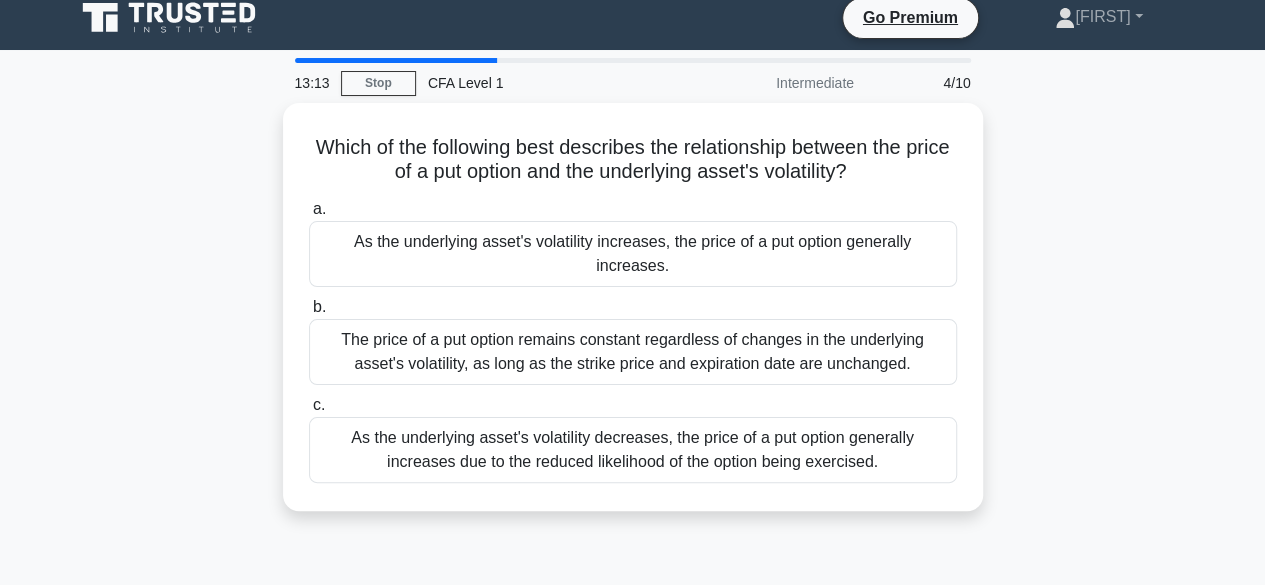 scroll, scrollTop: 0, scrollLeft: 0, axis: both 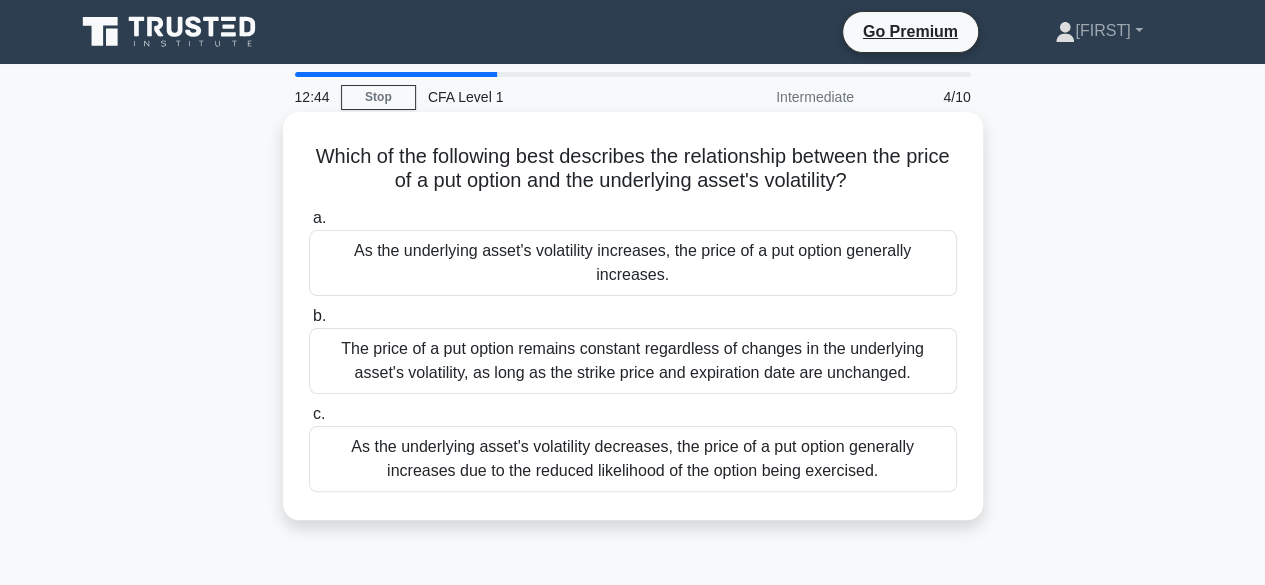 click on "As the underlying asset's volatility increases, the price of a put option generally increases." at bounding box center (633, 263) 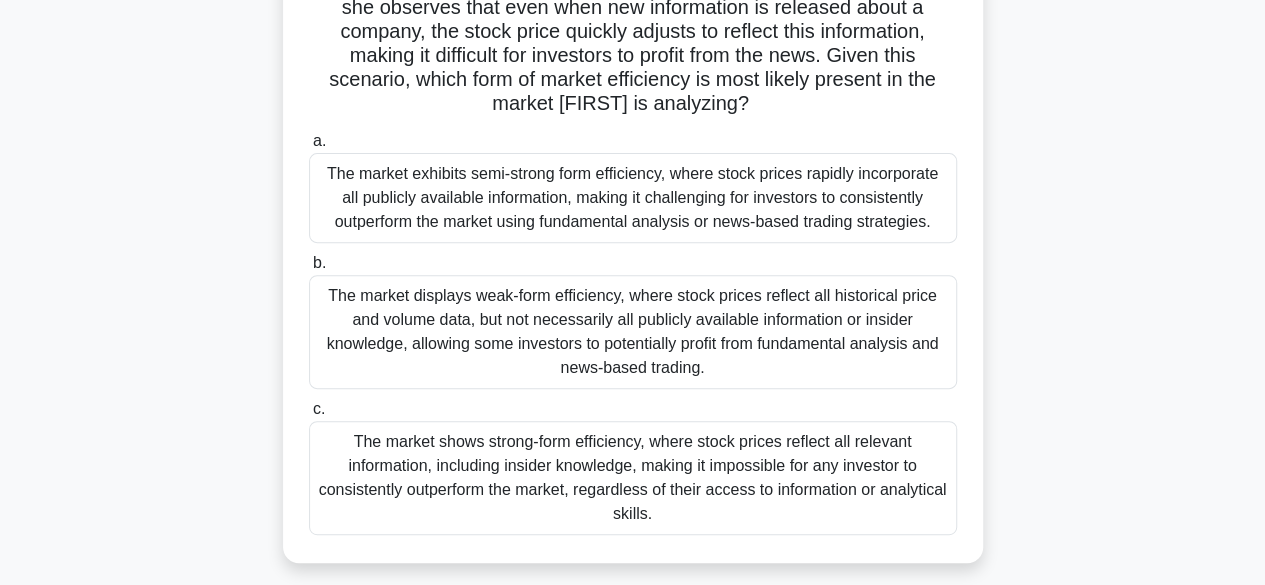 scroll, scrollTop: 252, scrollLeft: 0, axis: vertical 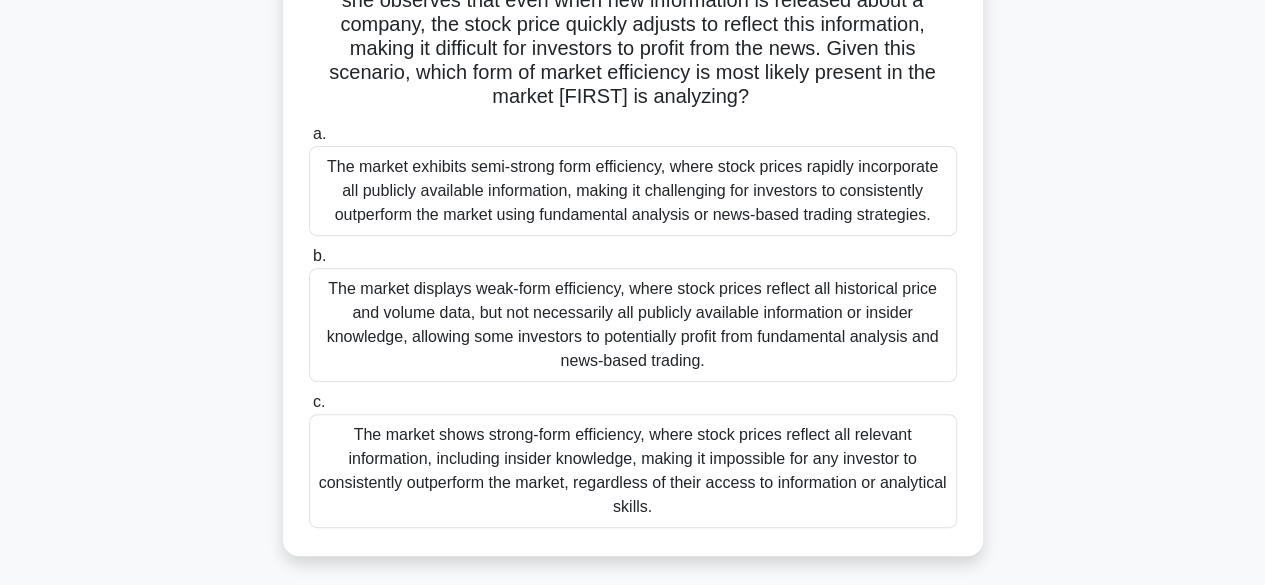 click on "The market shows strong-form efficiency, where stock prices reflect all relevant information, including insider knowledge, making it impossible for any investor to consistently outperform the market, regardless of their access to information or analytical skills." at bounding box center [633, 471] 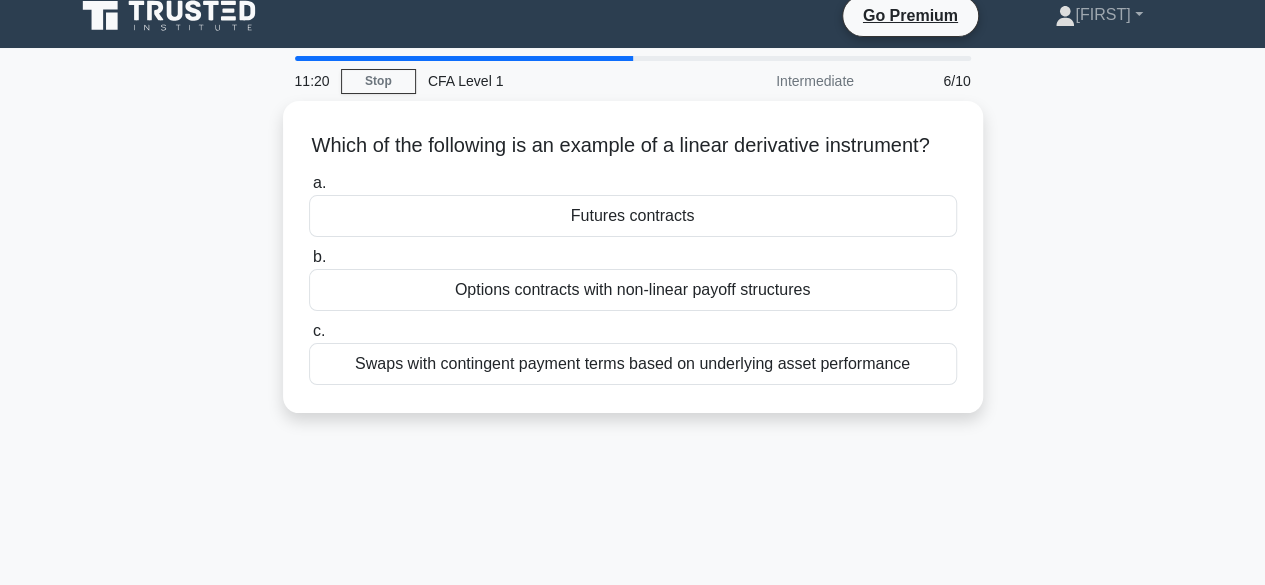 scroll, scrollTop: 0, scrollLeft: 0, axis: both 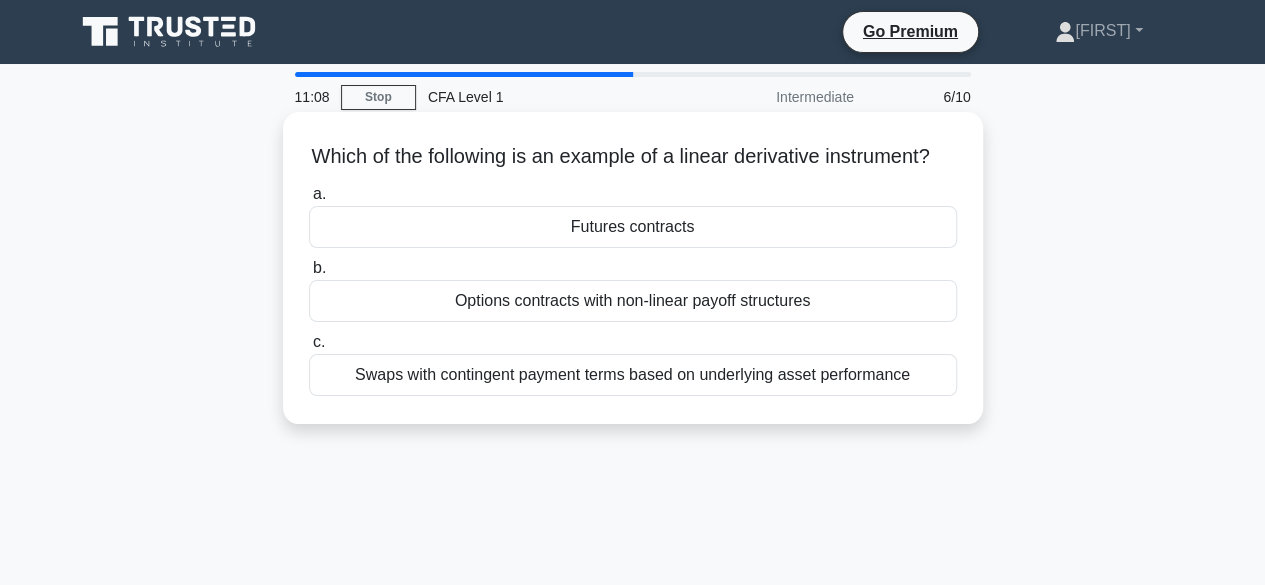 click on "Futures contracts" at bounding box center (633, 227) 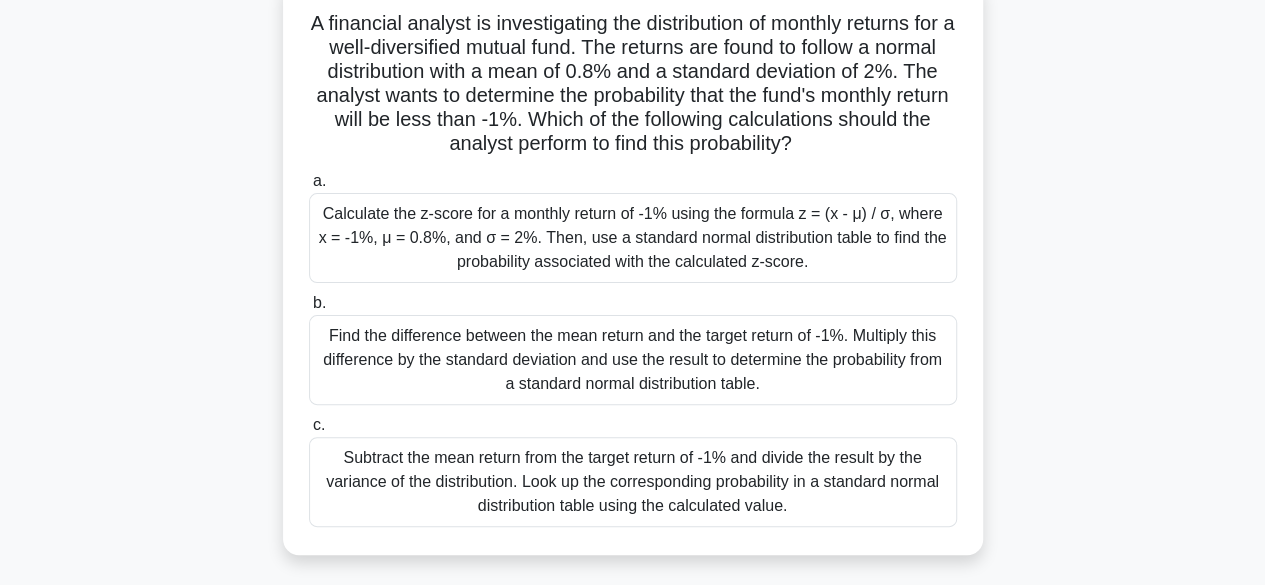 scroll, scrollTop: 136, scrollLeft: 0, axis: vertical 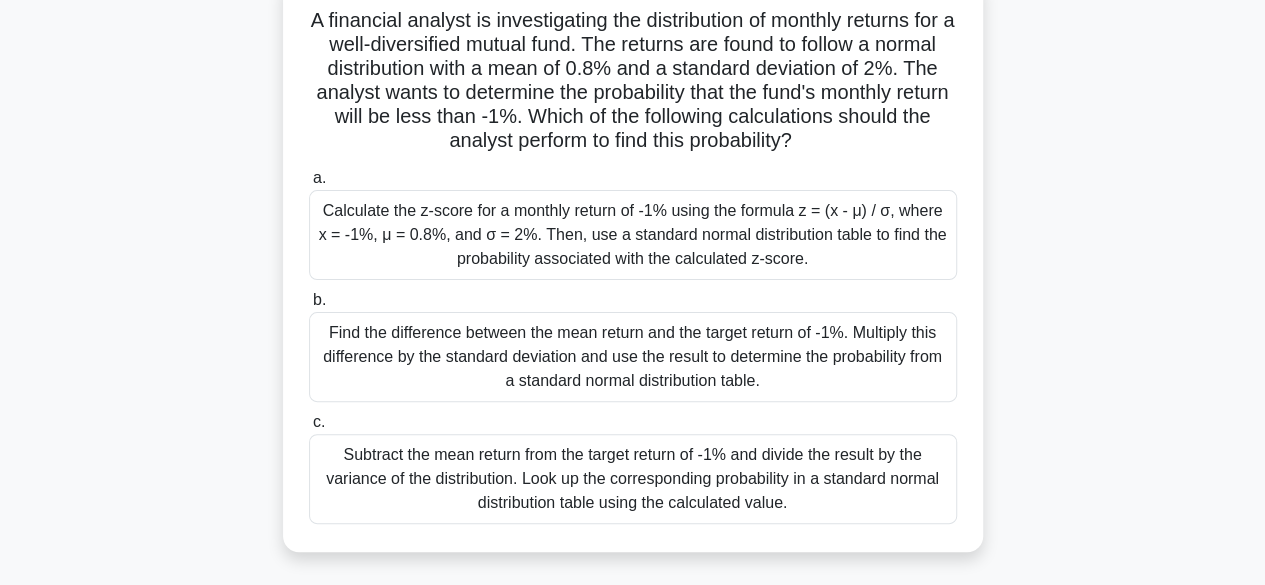 click on "Find the difference between the mean return and the target return of -1%. Multiply this difference by the standard deviation and use the result to determine the probability from a standard normal distribution table." at bounding box center (633, 357) 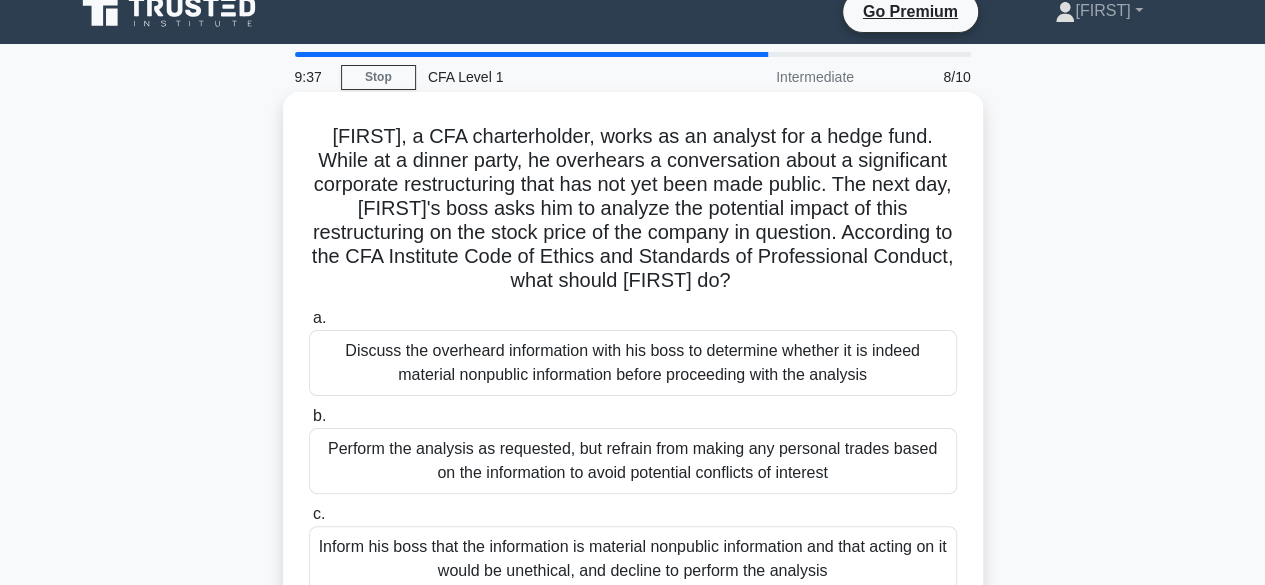 scroll, scrollTop: 0, scrollLeft: 0, axis: both 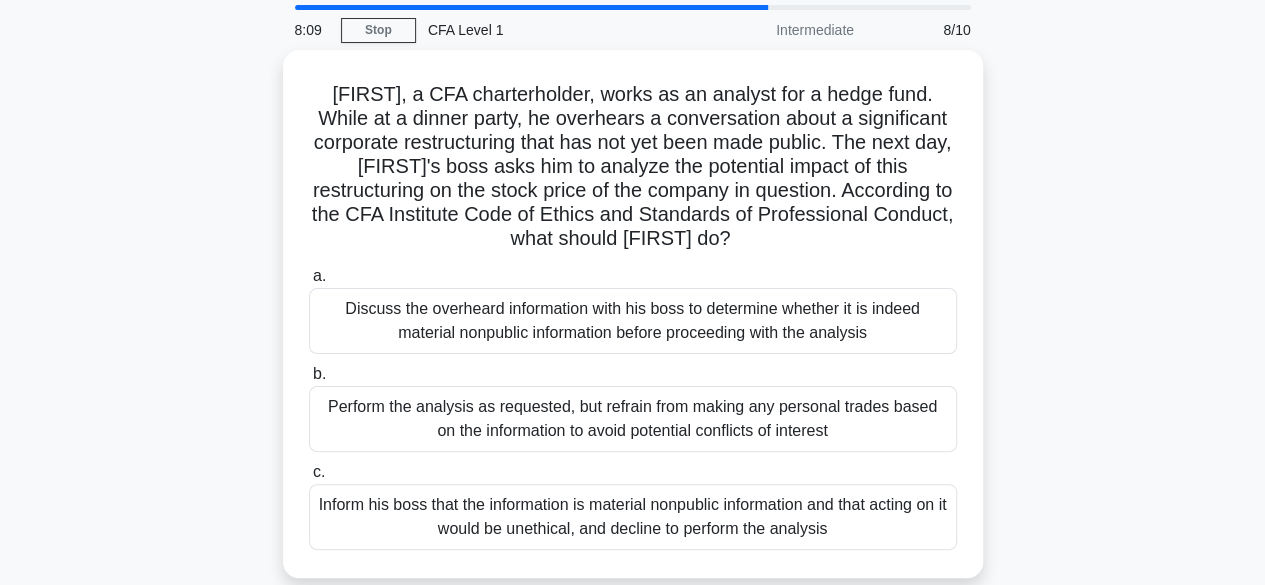 click on "[NUMBER]
Stop
CFA Level 1
Intermediate
8/10
[FIRST], a CFA charterholder, works as an analyst for a hedge fund. While at a dinner party, he overhears a conversation about a significant corporate restructuring that has not yet been made public. The next day, [FIRST]'s boss asks him to analyze the potential impact of this restructuring on the stock price of the company in question. According to the CFA Institute Code of Ethics and Standards of Professional Conduct, what should [FIRST] do?
.spinner_0XTQ{transform-origin:center;animation:spinner_y6GP .75s linear infinite}@keyframes spinner_y6GP{100%{transform:rotate(360deg)}}
a. b. c." at bounding box center (632, 505) 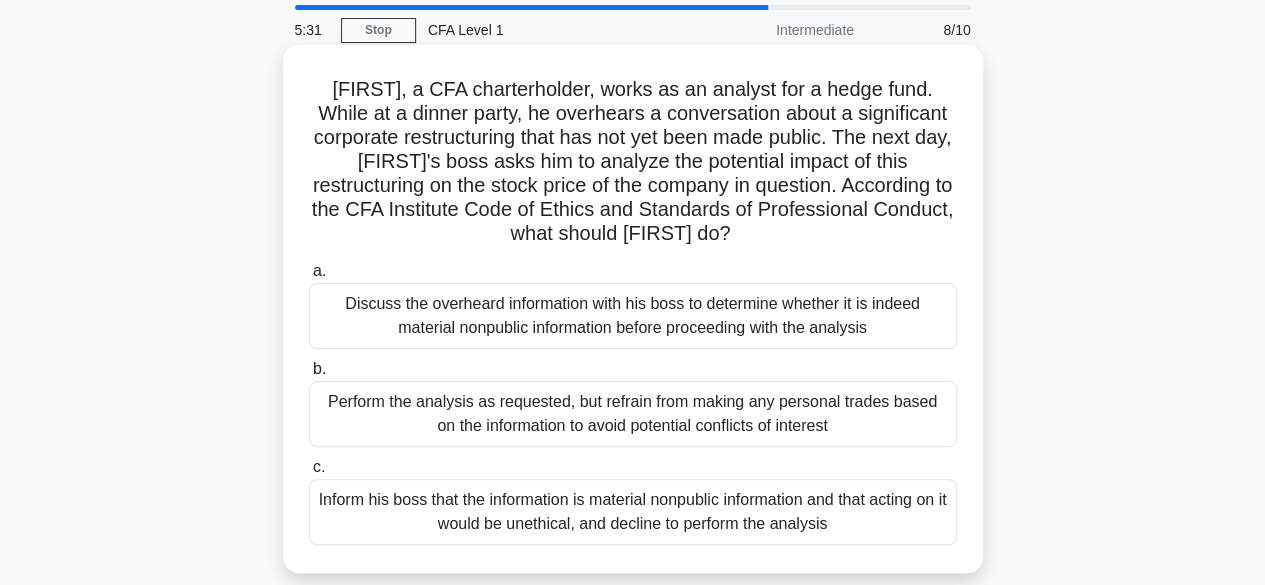 click on "Perform the analysis as requested, but refrain from making any personal trades based on the information to avoid potential conflicts of interest" at bounding box center [633, 414] 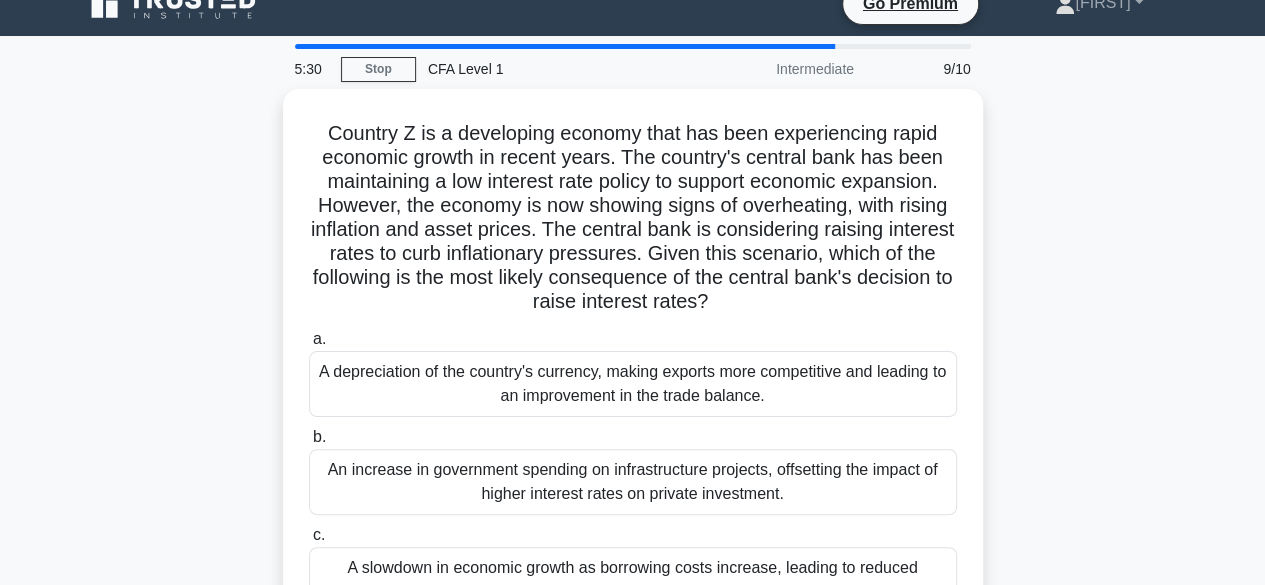 scroll, scrollTop: 0, scrollLeft: 0, axis: both 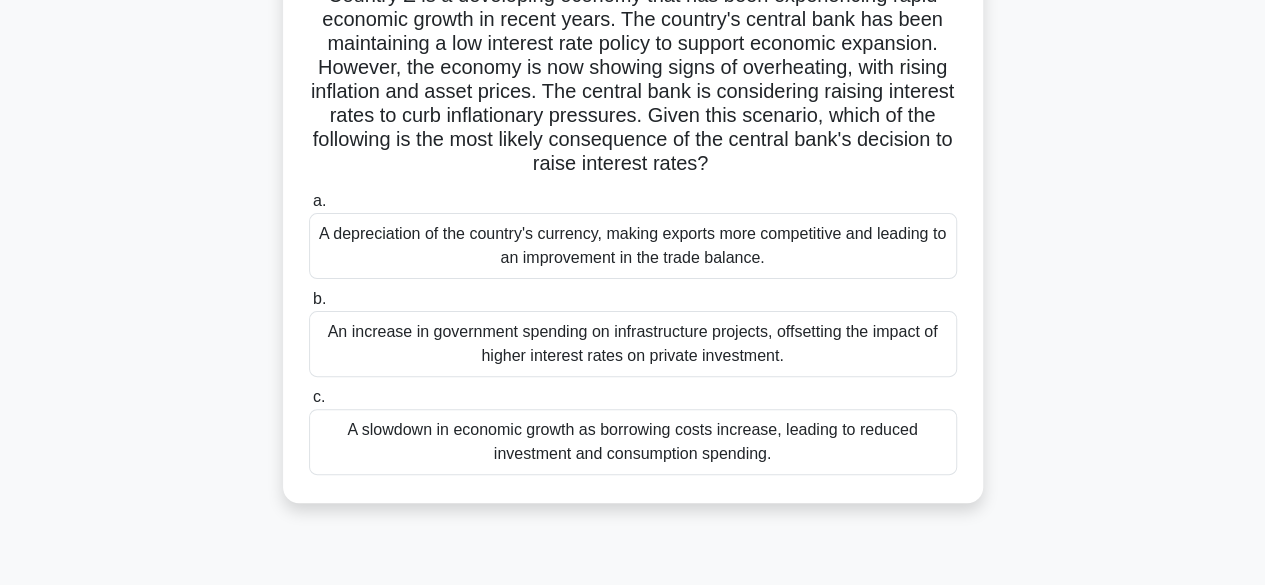 click on "A slowdown in economic growth as borrowing costs increase, leading to reduced investment and consumption spending." at bounding box center (633, 442) 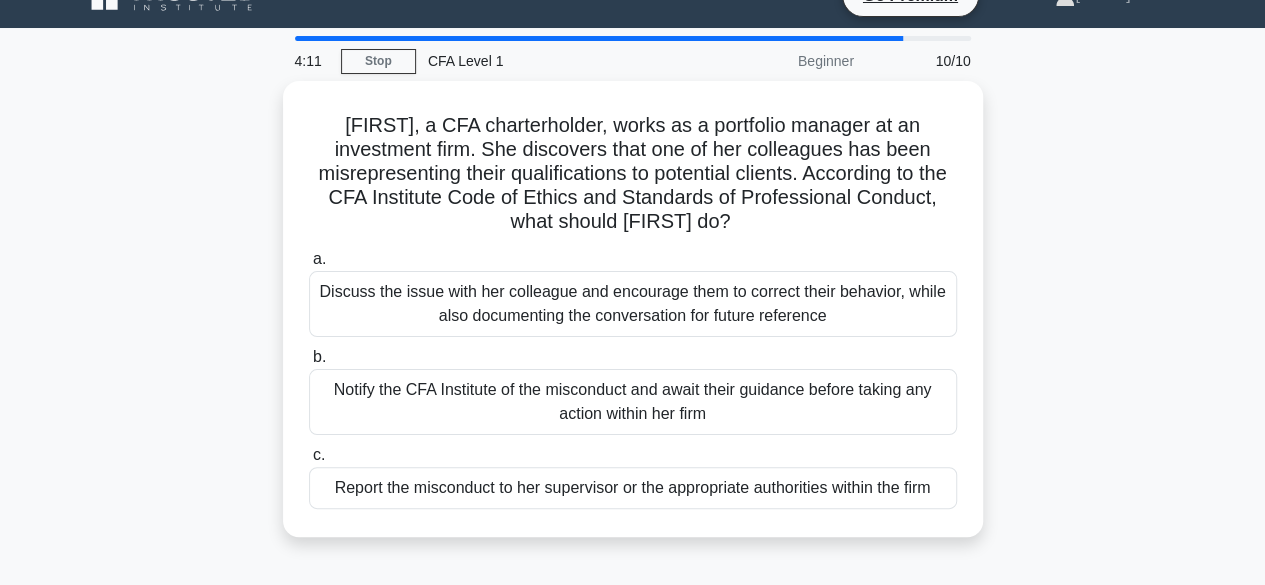 scroll, scrollTop: 0, scrollLeft: 0, axis: both 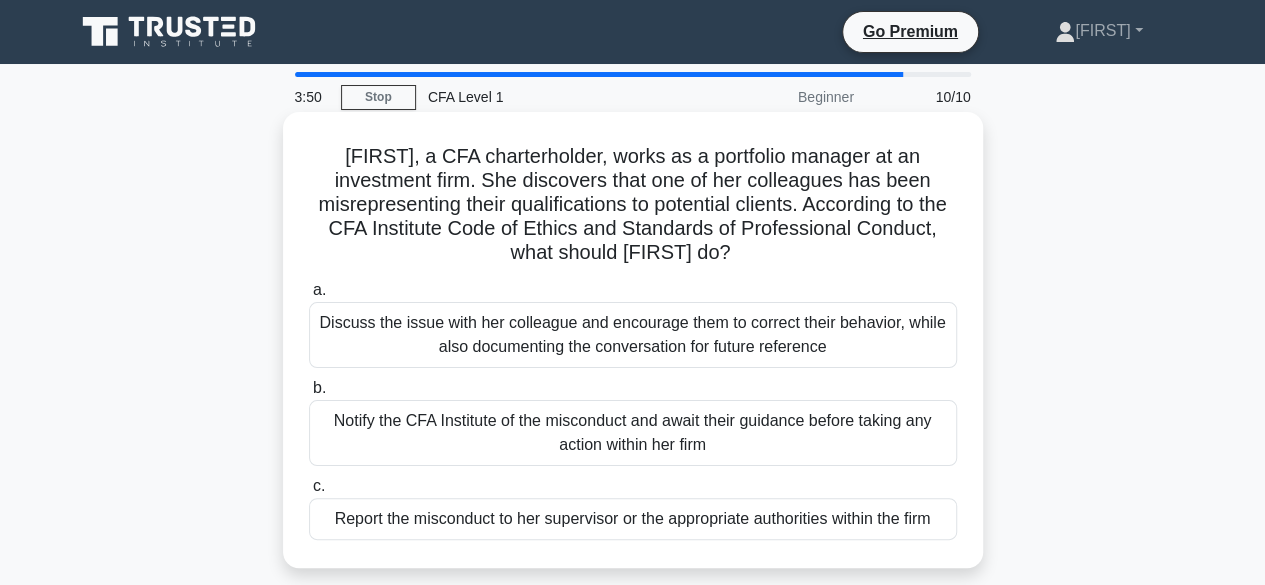 click on "Report the misconduct to her supervisor or the appropriate authorities within the firm" at bounding box center (633, 519) 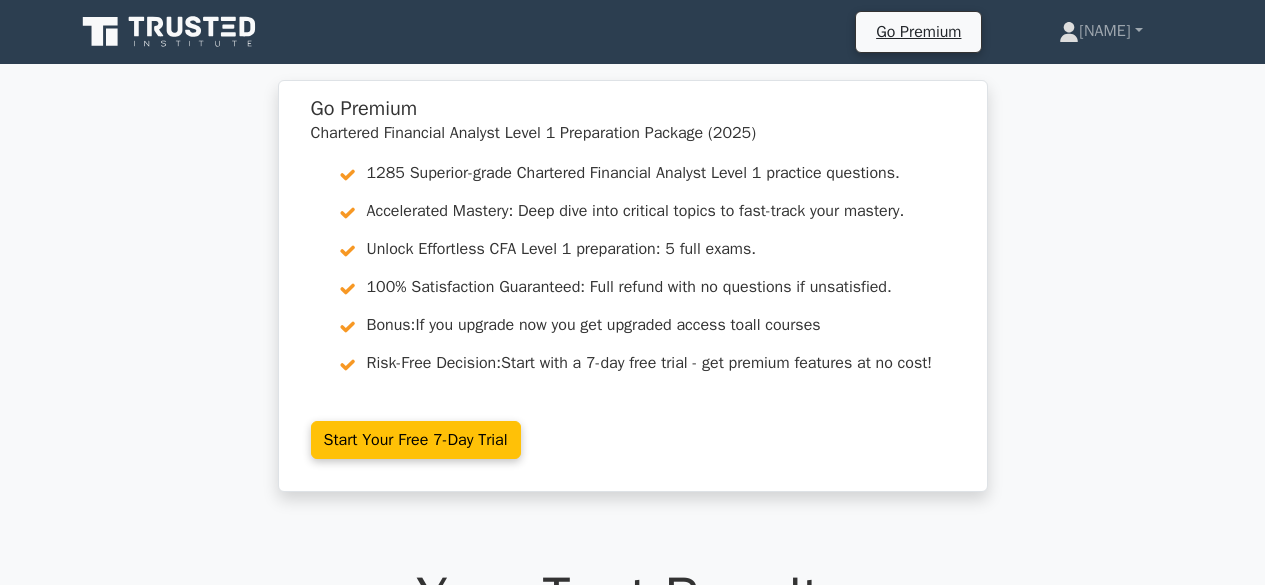 scroll, scrollTop: 0, scrollLeft: 0, axis: both 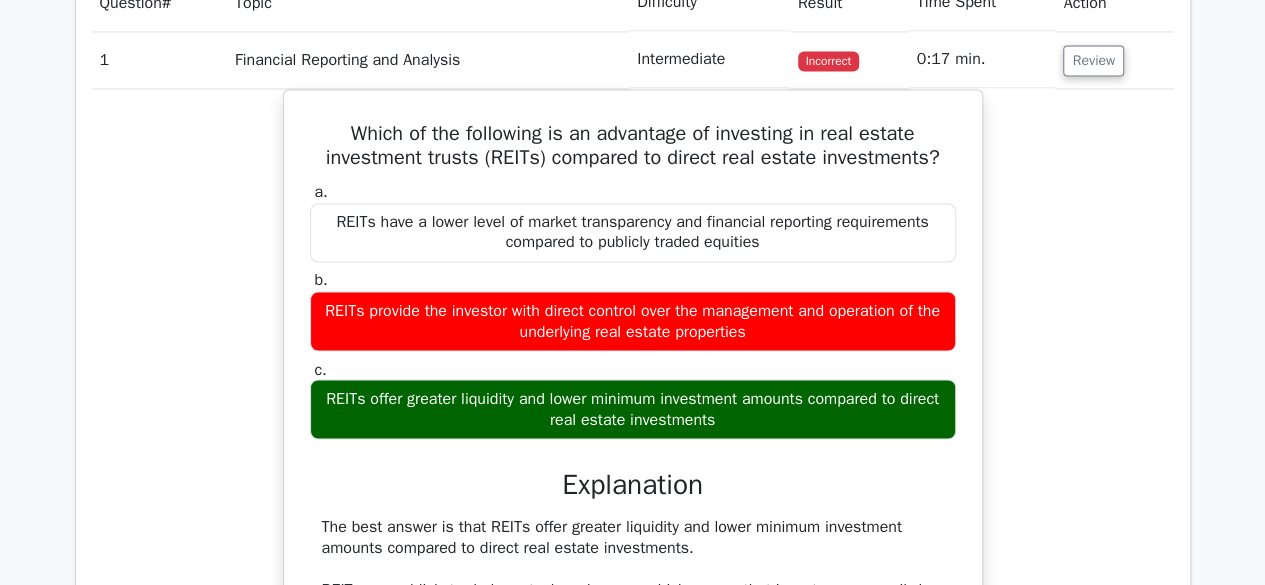 drag, startPoint x: 1276, startPoint y: 58, endPoint x: 1277, endPoint y: 275, distance: 217.0023 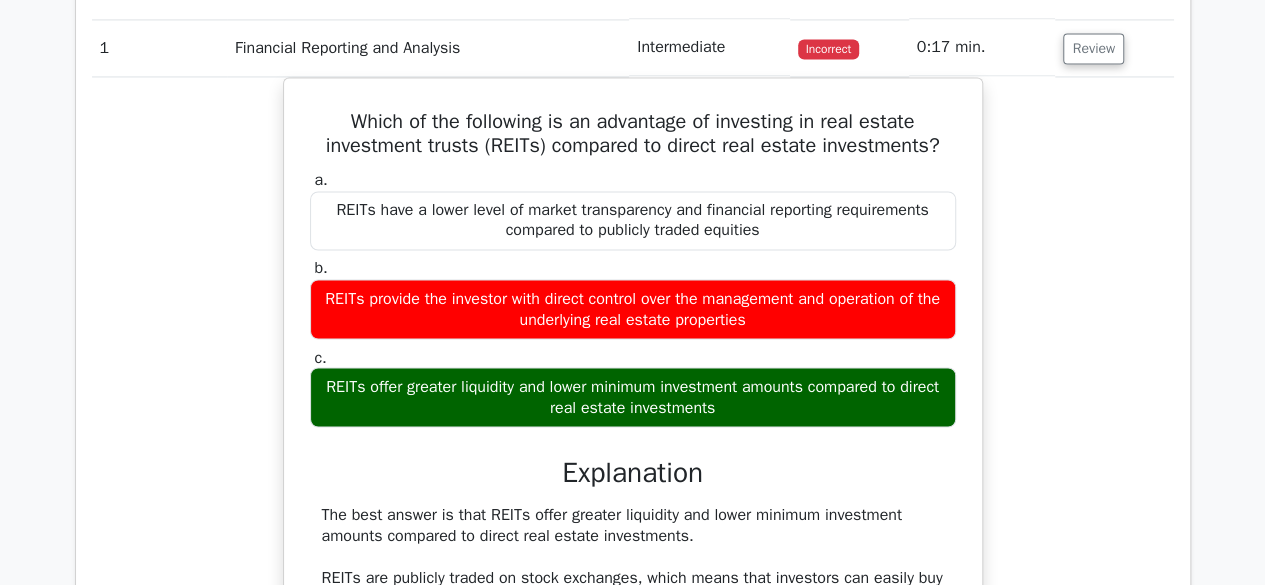 scroll, scrollTop: 1608, scrollLeft: 0, axis: vertical 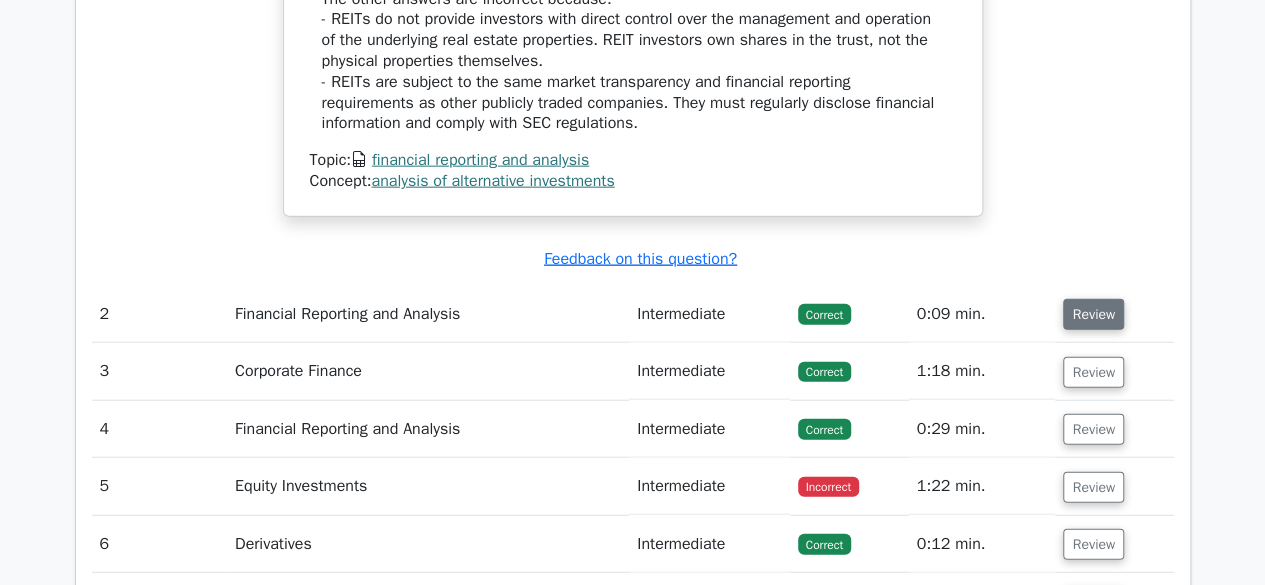 click on "Review" at bounding box center [1093, 314] 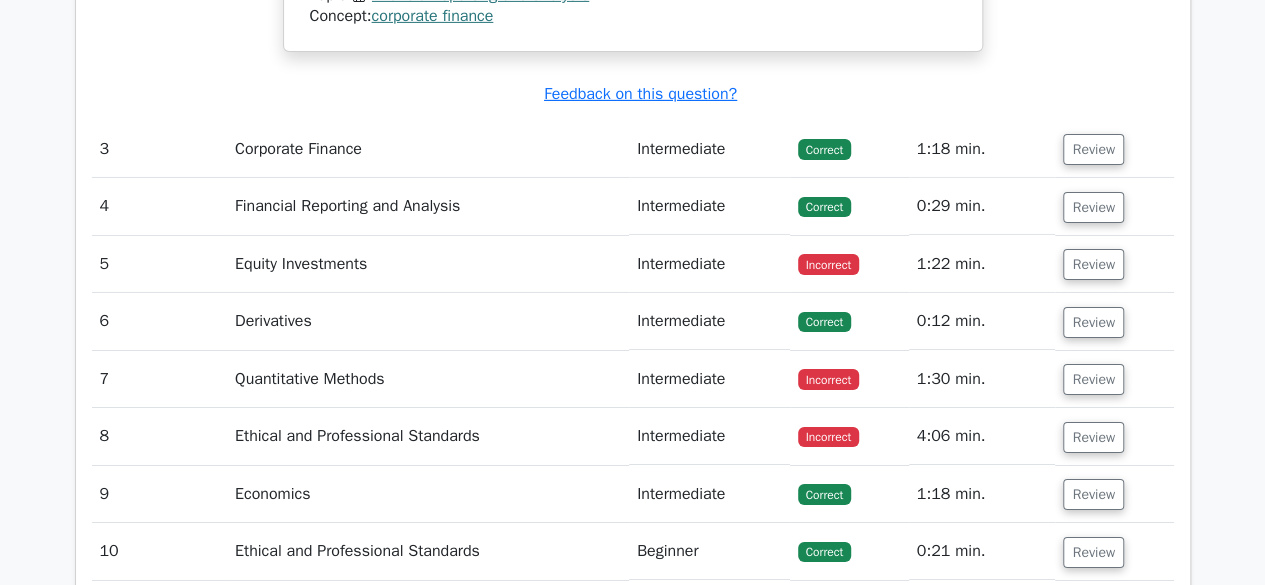 scroll, scrollTop: 3408, scrollLeft: 0, axis: vertical 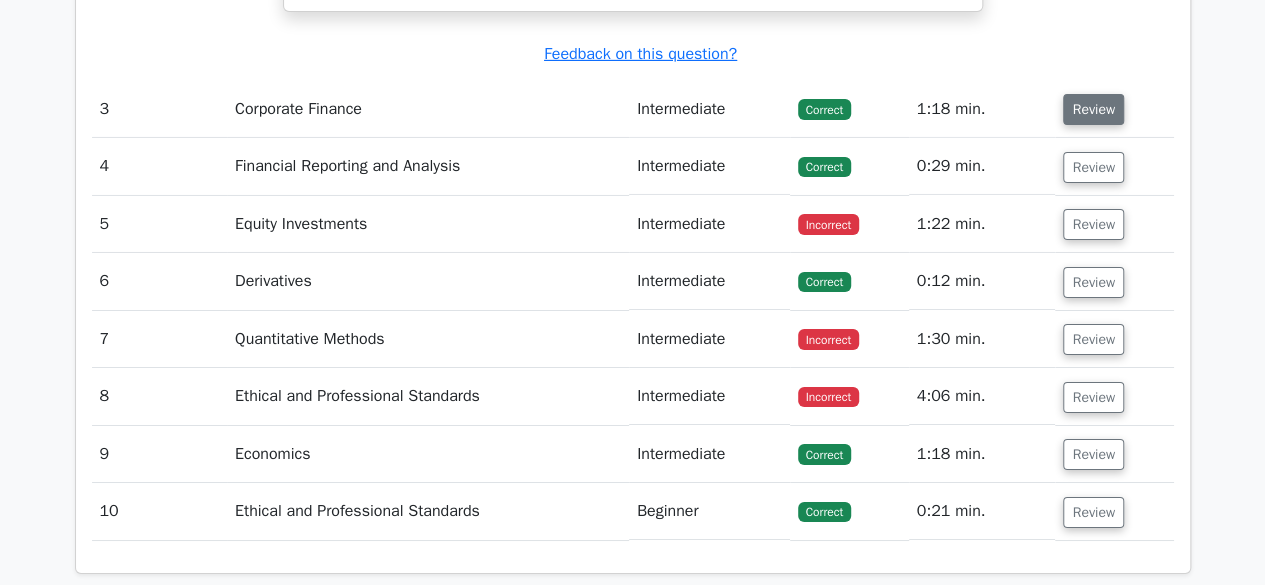 click on "Review" at bounding box center [1093, 109] 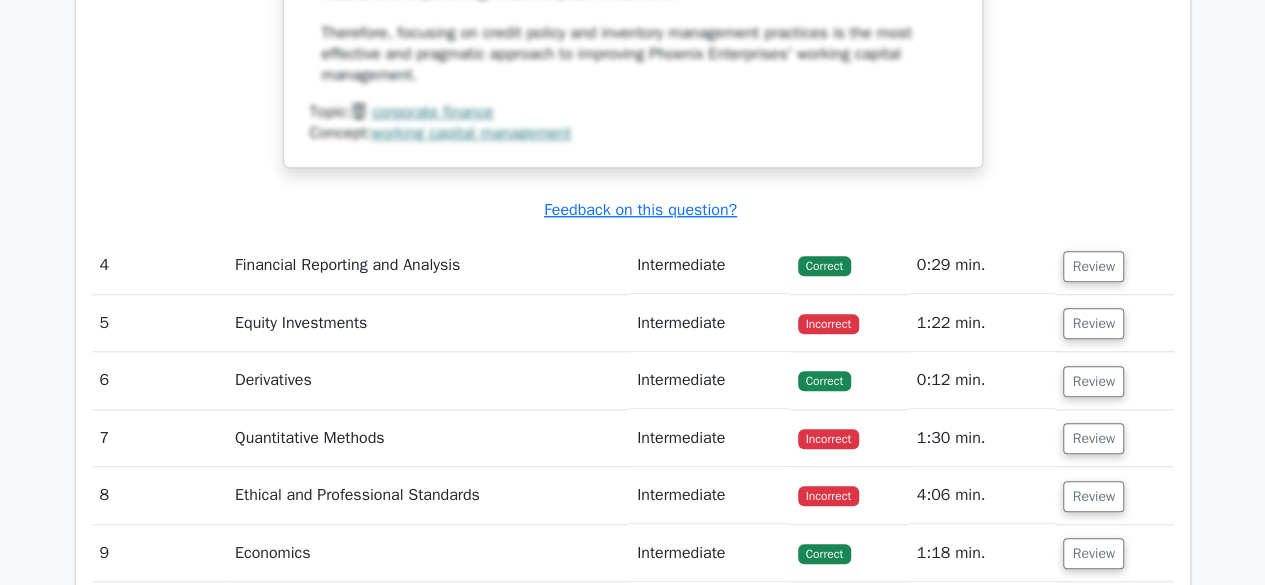 scroll, scrollTop: 4614, scrollLeft: 0, axis: vertical 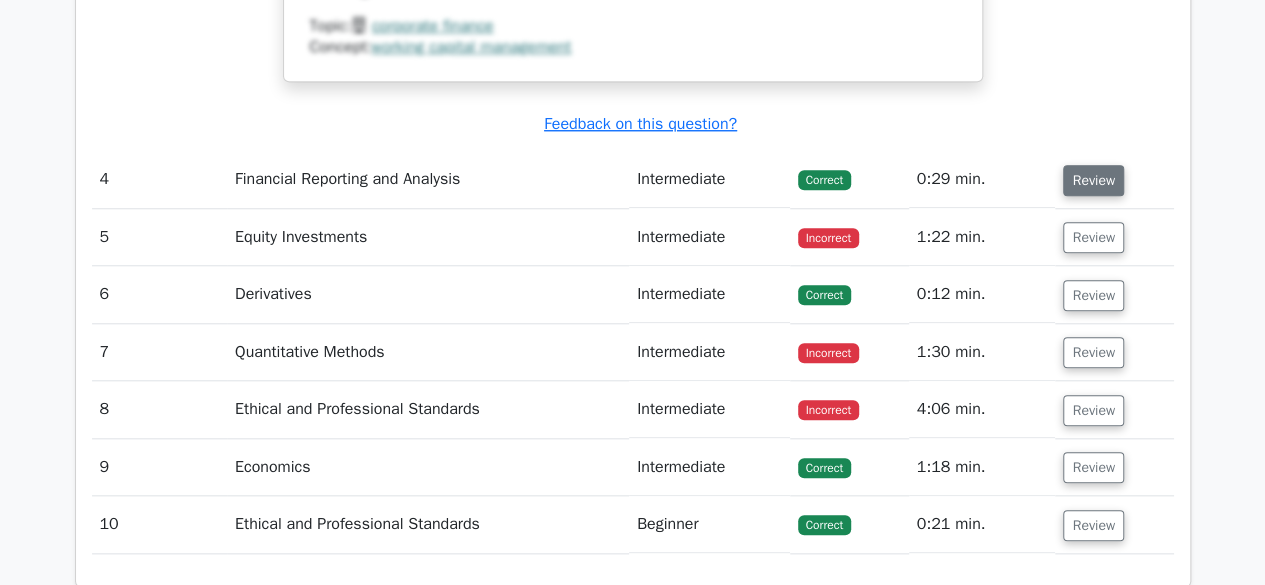 click on "Review" at bounding box center (1093, 180) 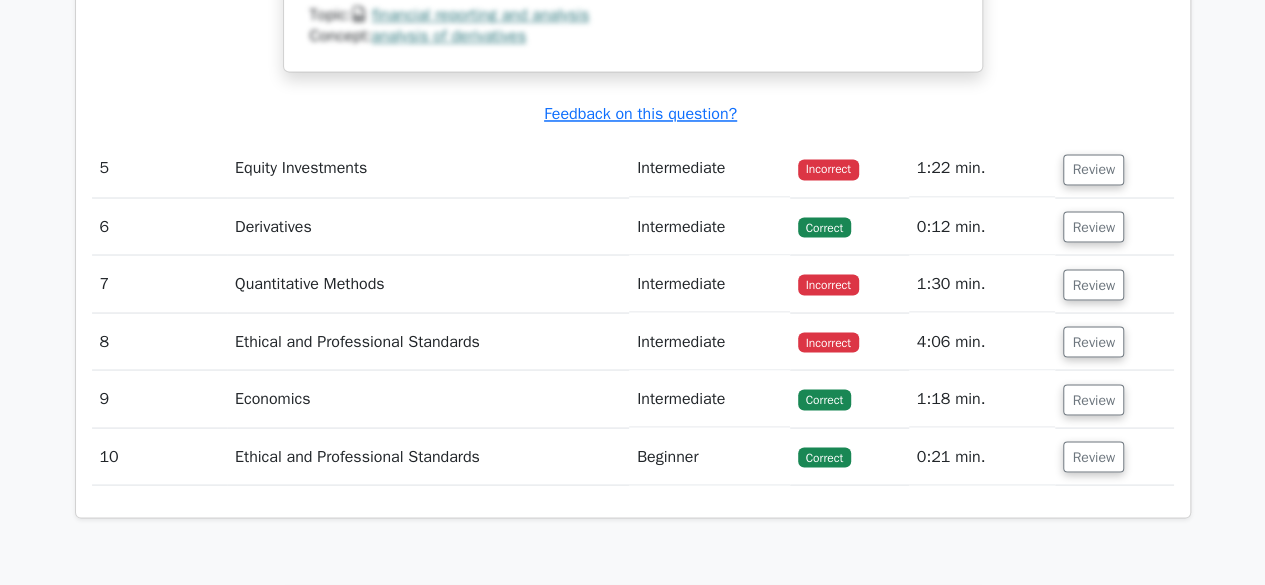 scroll, scrollTop: 5524, scrollLeft: 0, axis: vertical 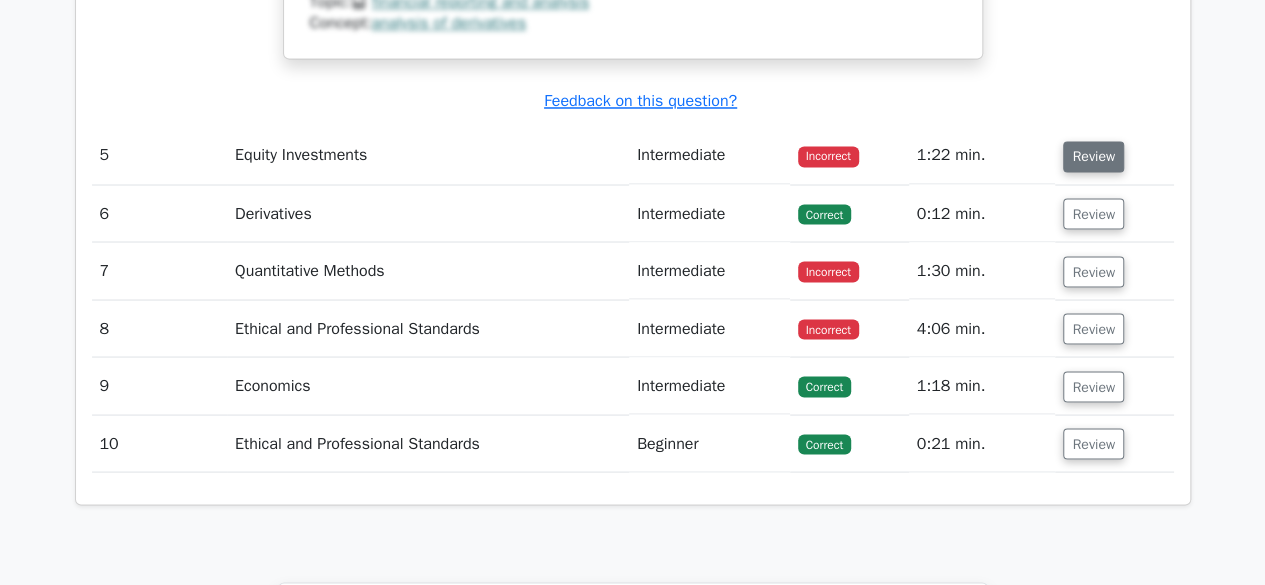 click on "Review" at bounding box center [1093, 156] 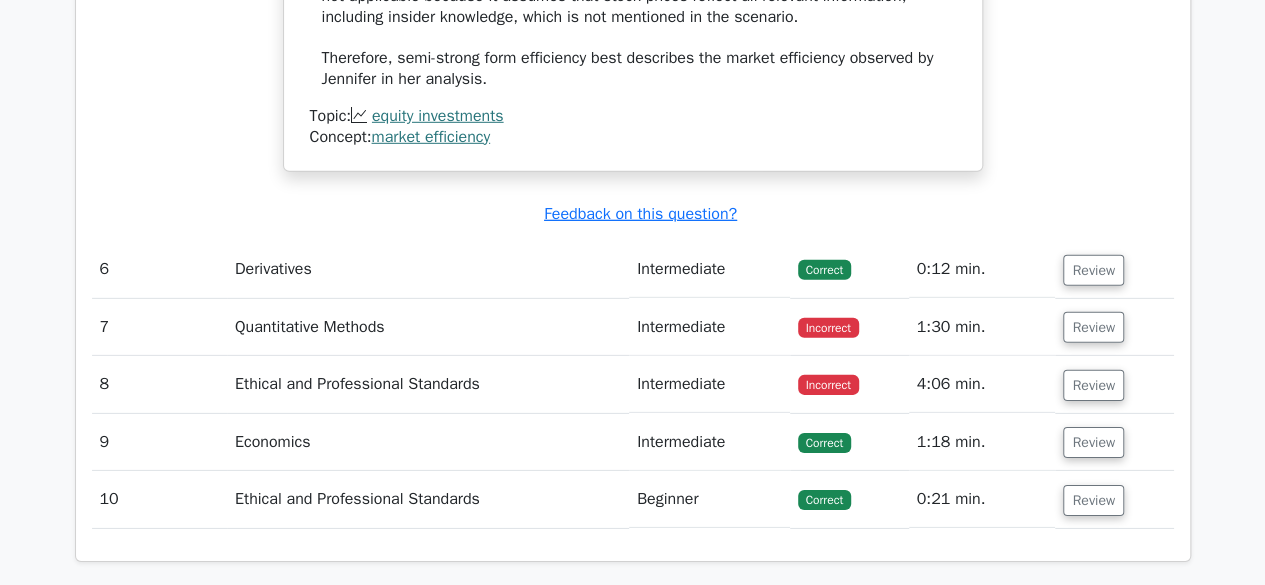 scroll, scrollTop: 6729, scrollLeft: 0, axis: vertical 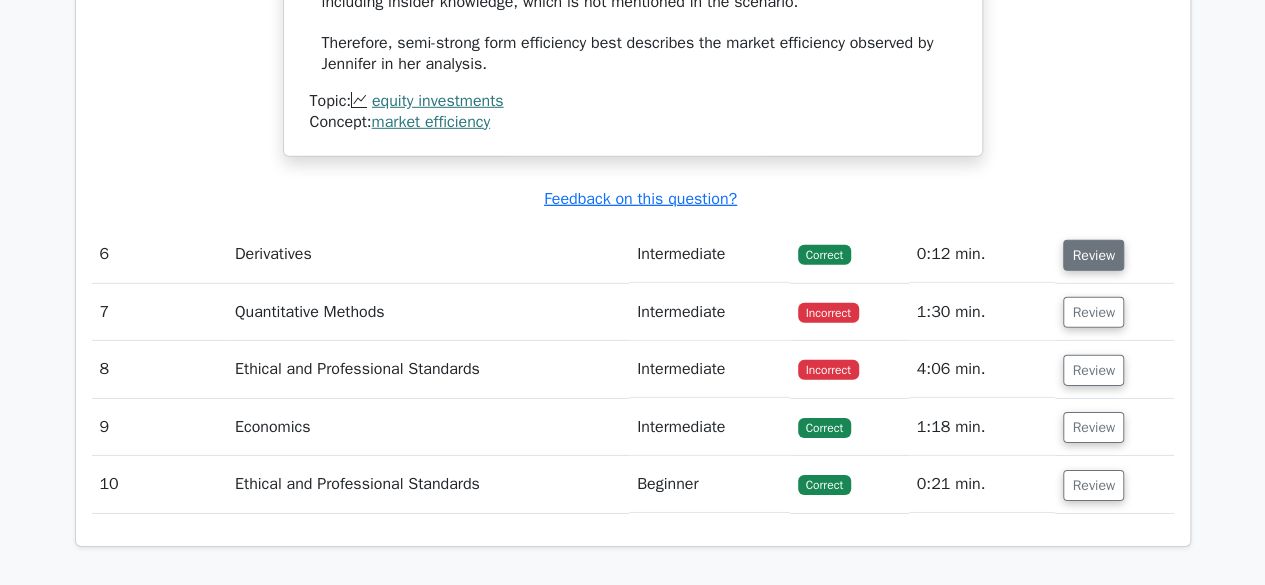 click on "Review" at bounding box center (1093, 255) 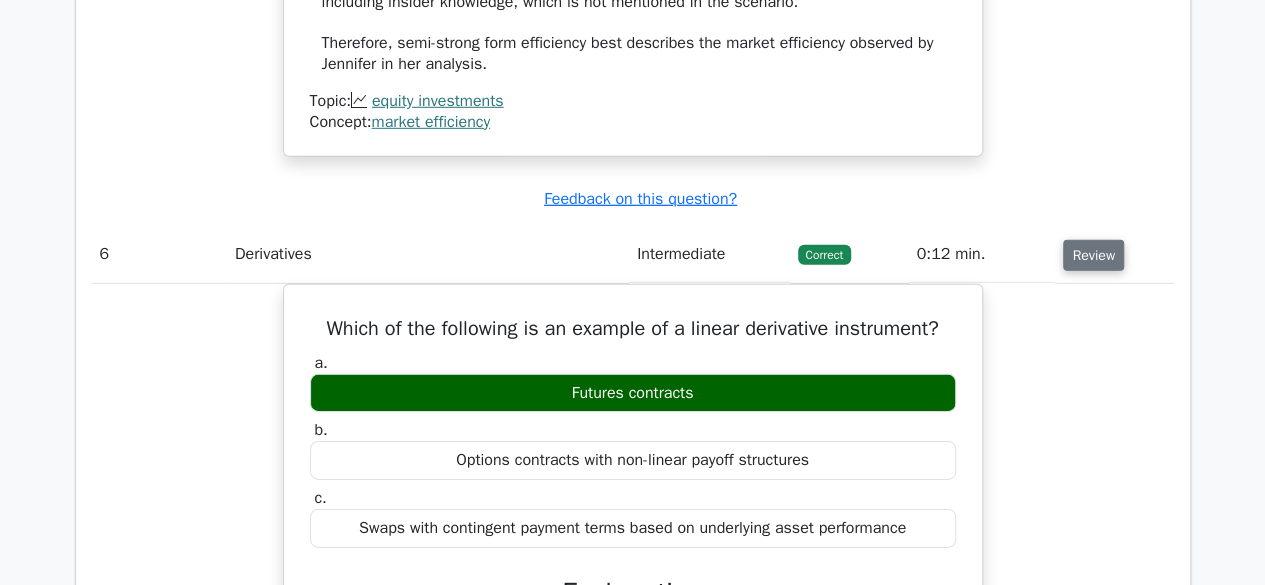 click on "Review" at bounding box center [1093, 255] 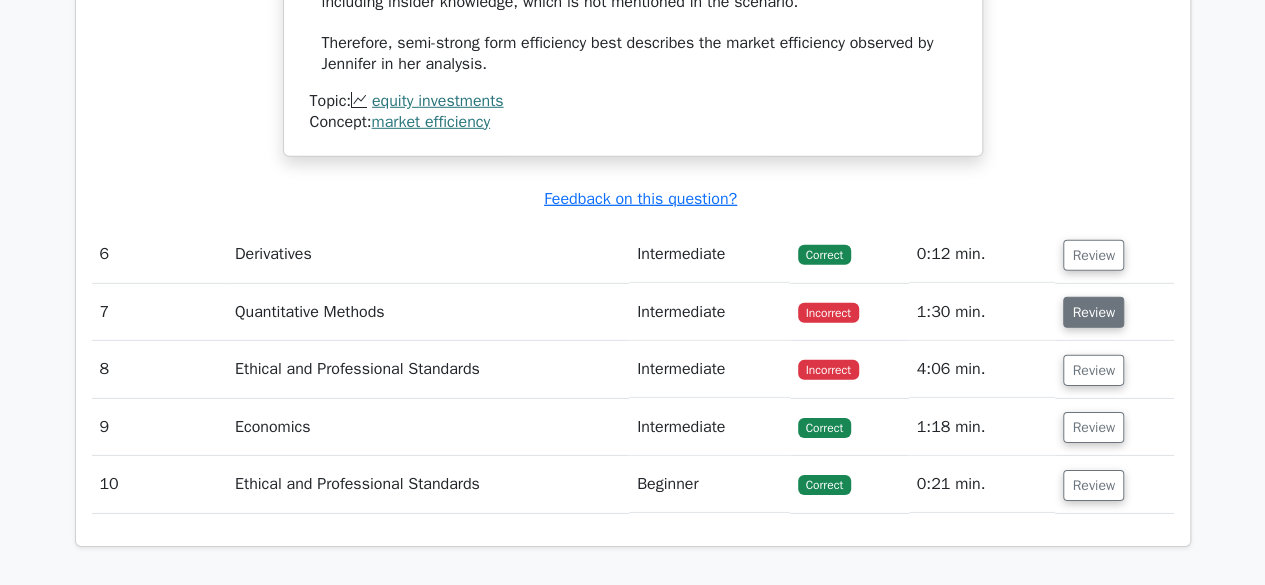 click on "Review" at bounding box center (1093, 312) 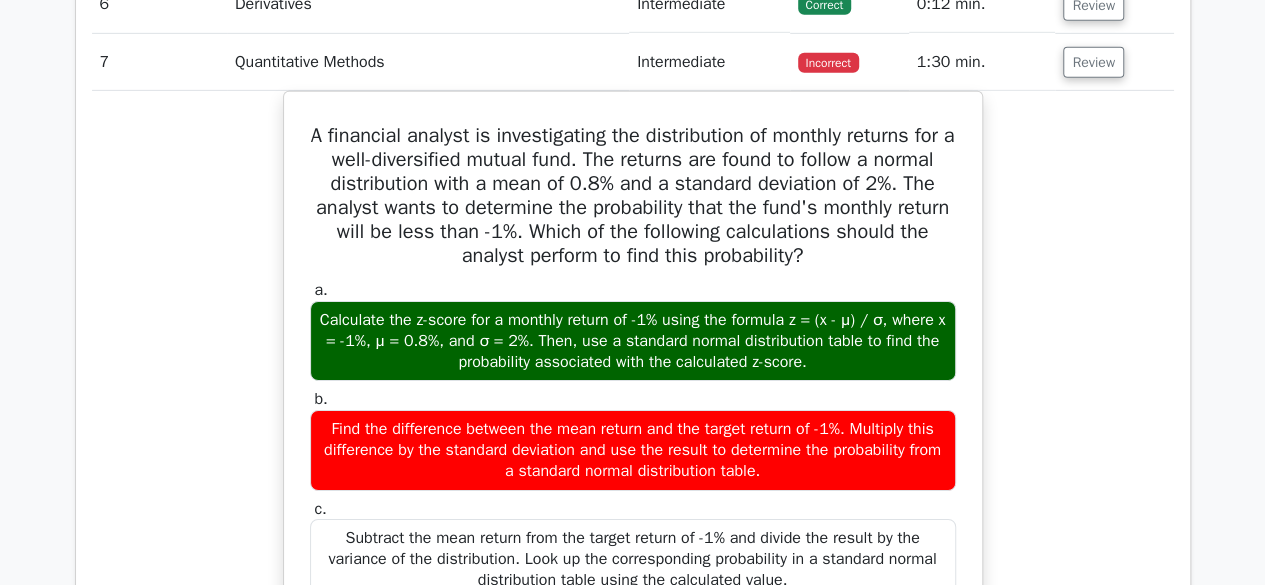 scroll, scrollTop: 6950, scrollLeft: 0, axis: vertical 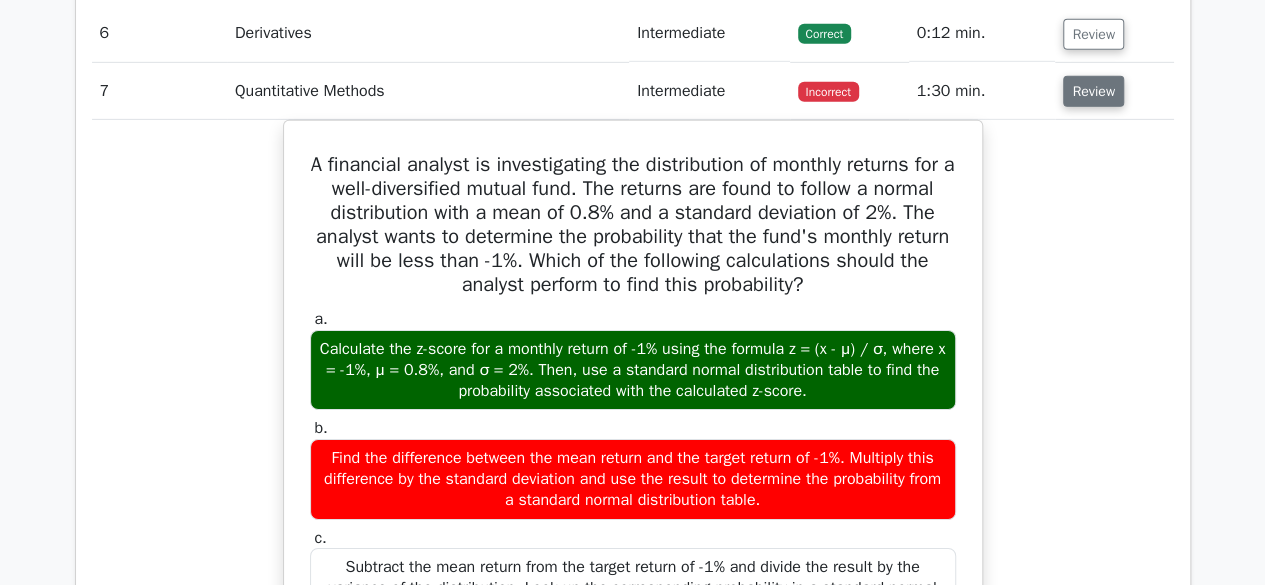 click on "Review" at bounding box center [1093, 91] 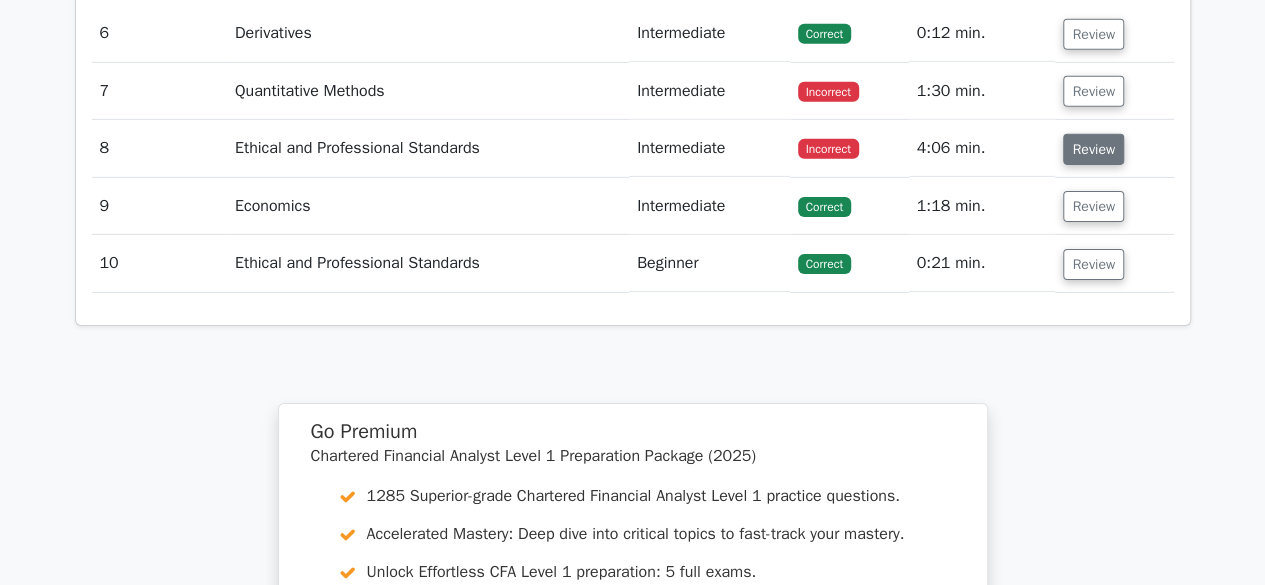click on "Review" at bounding box center [1093, 149] 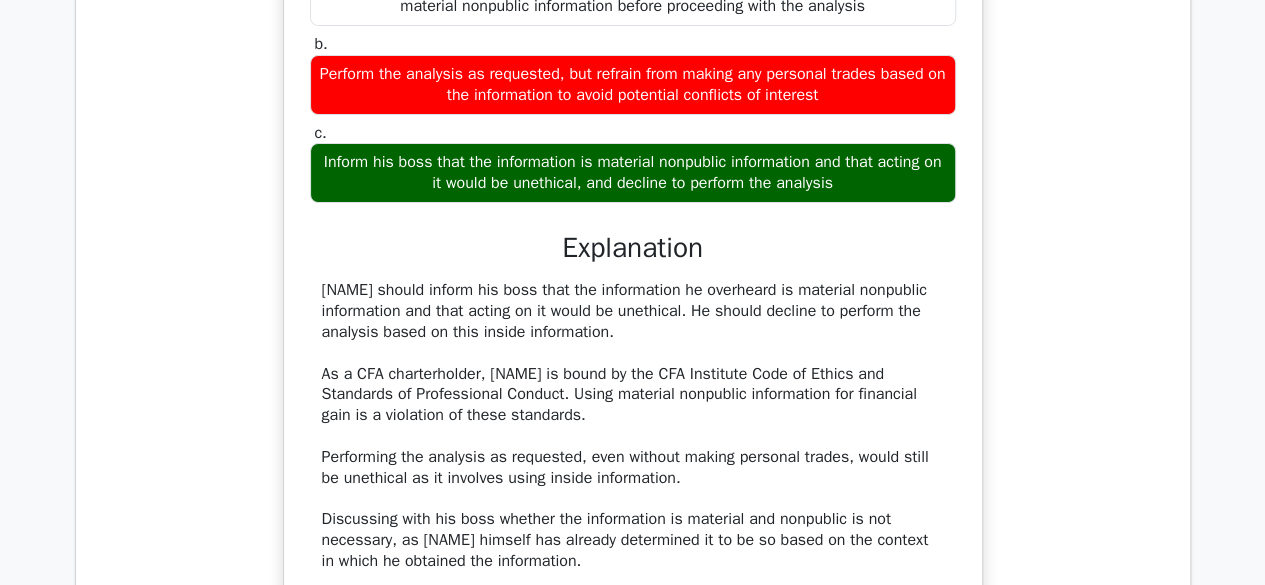 scroll, scrollTop: 7422, scrollLeft: 0, axis: vertical 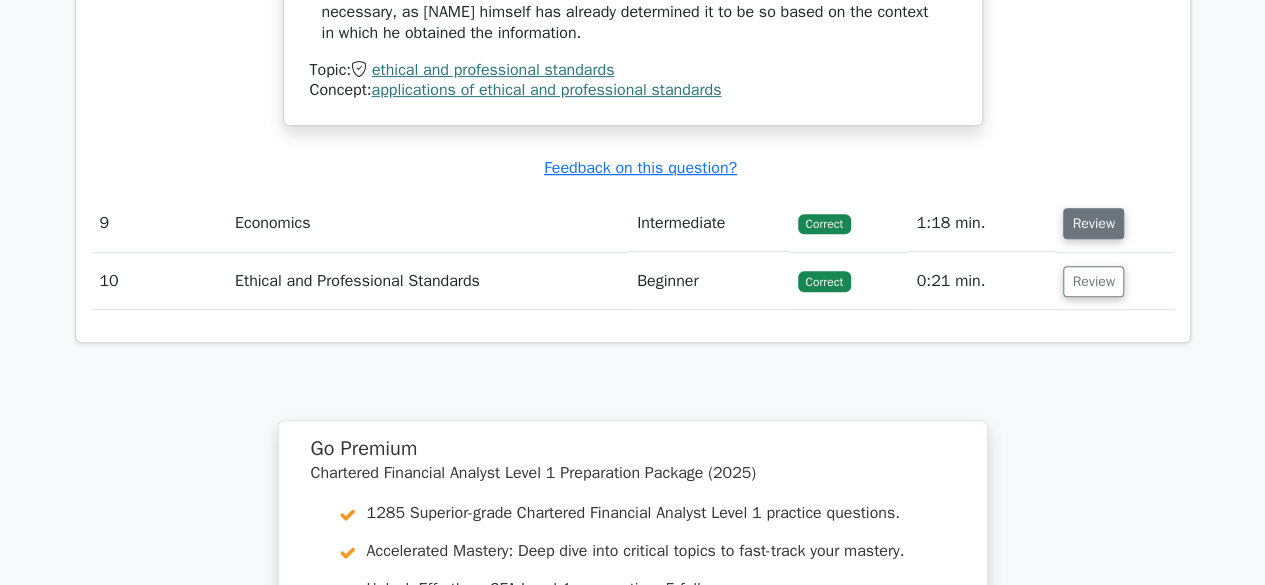 click on "Review" at bounding box center [1093, 223] 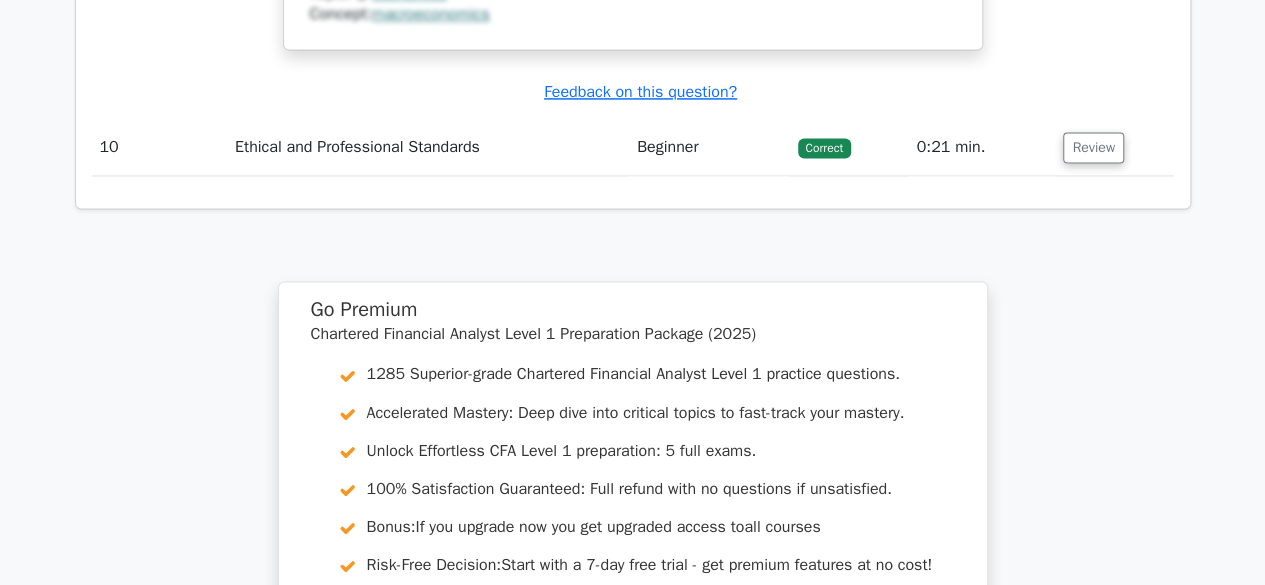 scroll, scrollTop: 9089, scrollLeft: 0, axis: vertical 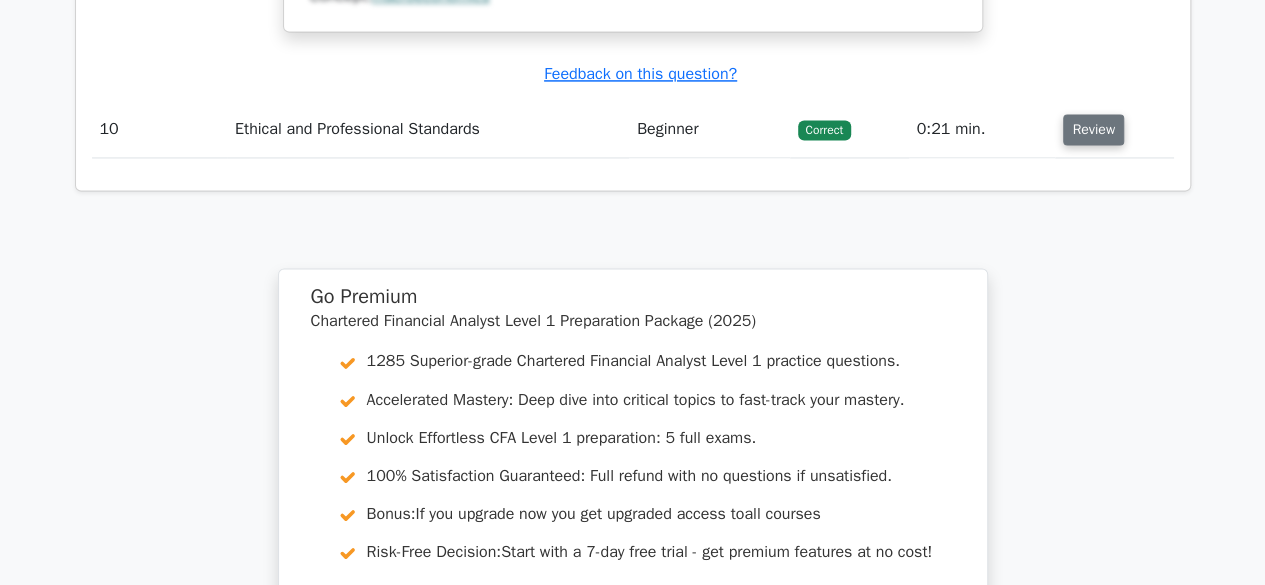 click on "Review" at bounding box center (1093, 129) 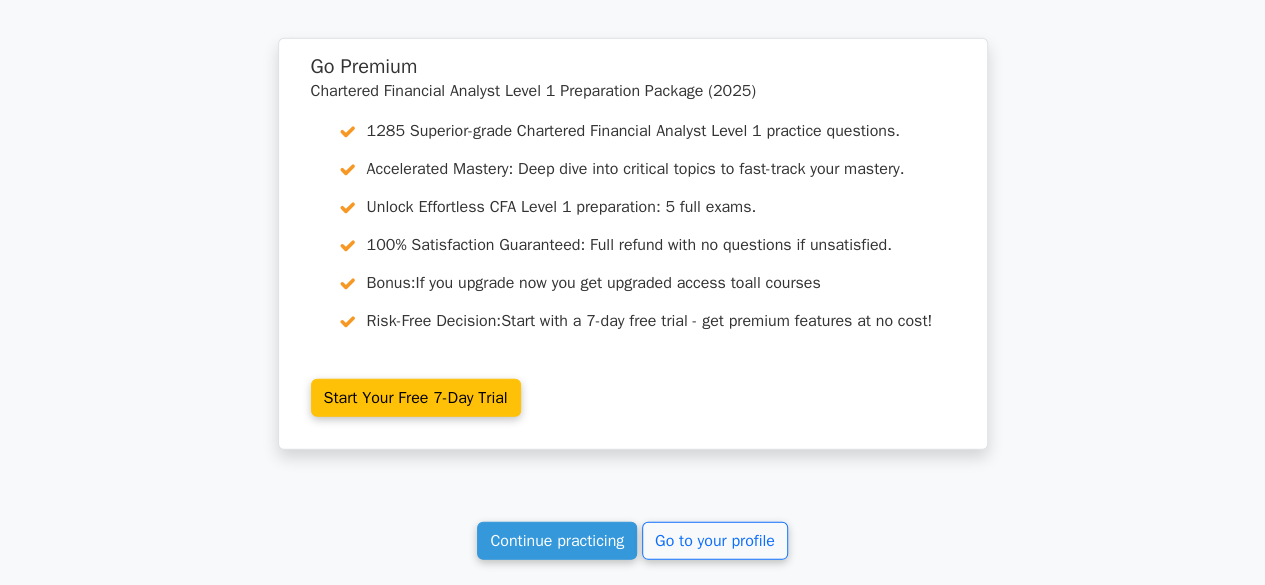 scroll, scrollTop: 10359, scrollLeft: 0, axis: vertical 